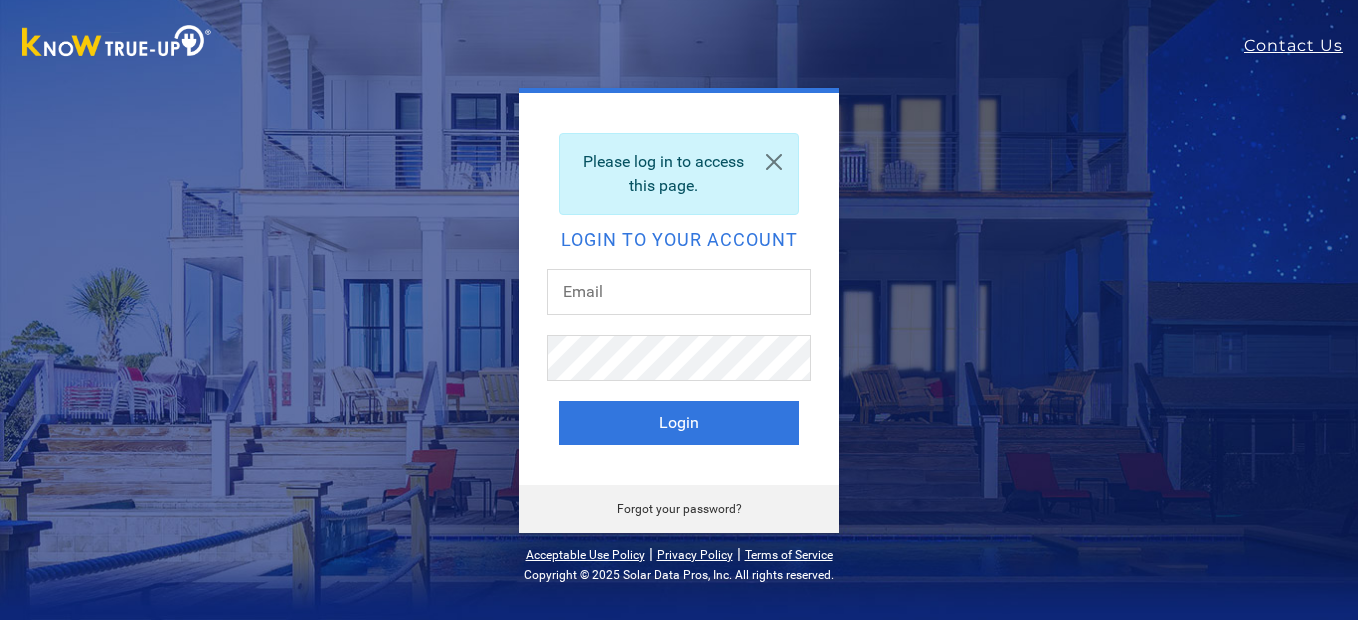 scroll, scrollTop: 0, scrollLeft: 0, axis: both 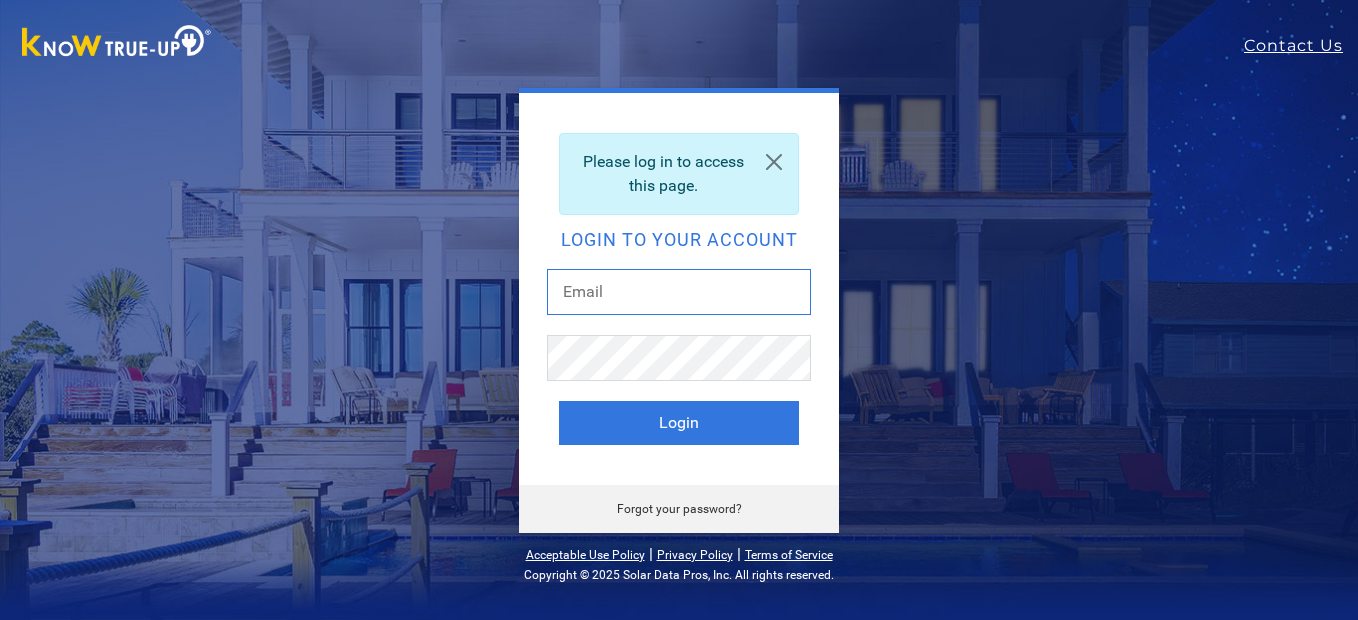 click at bounding box center [679, 292] 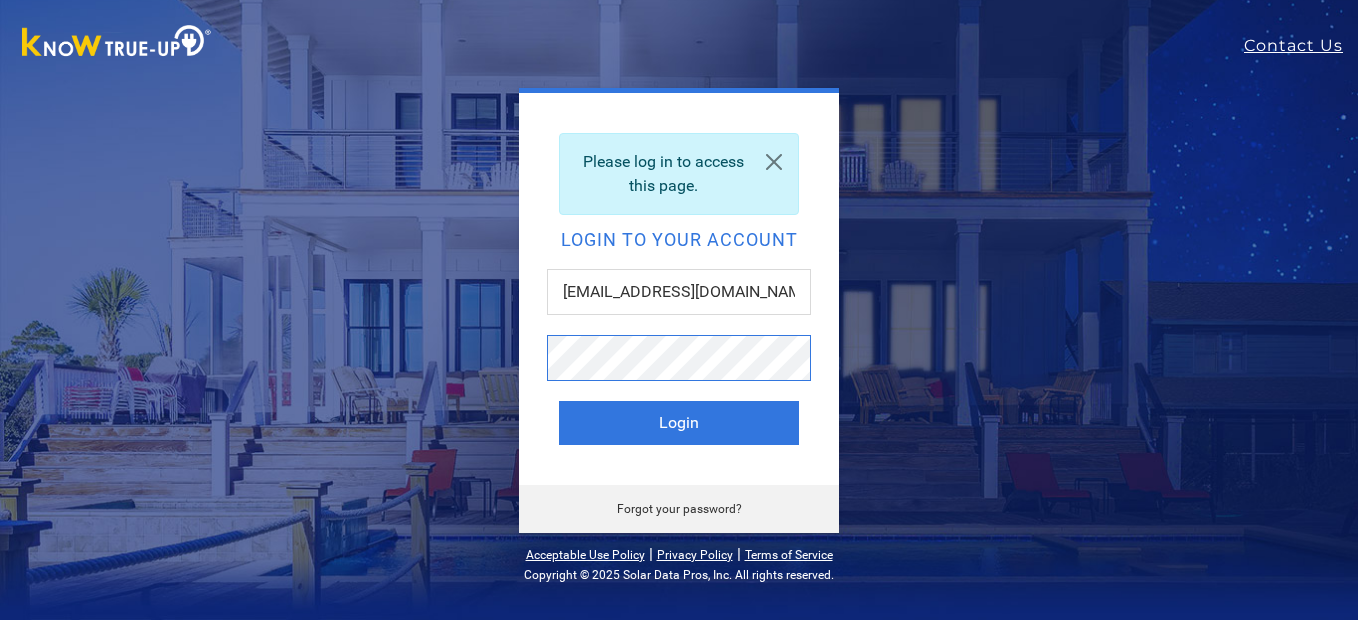 click on "Login" at bounding box center [679, 423] 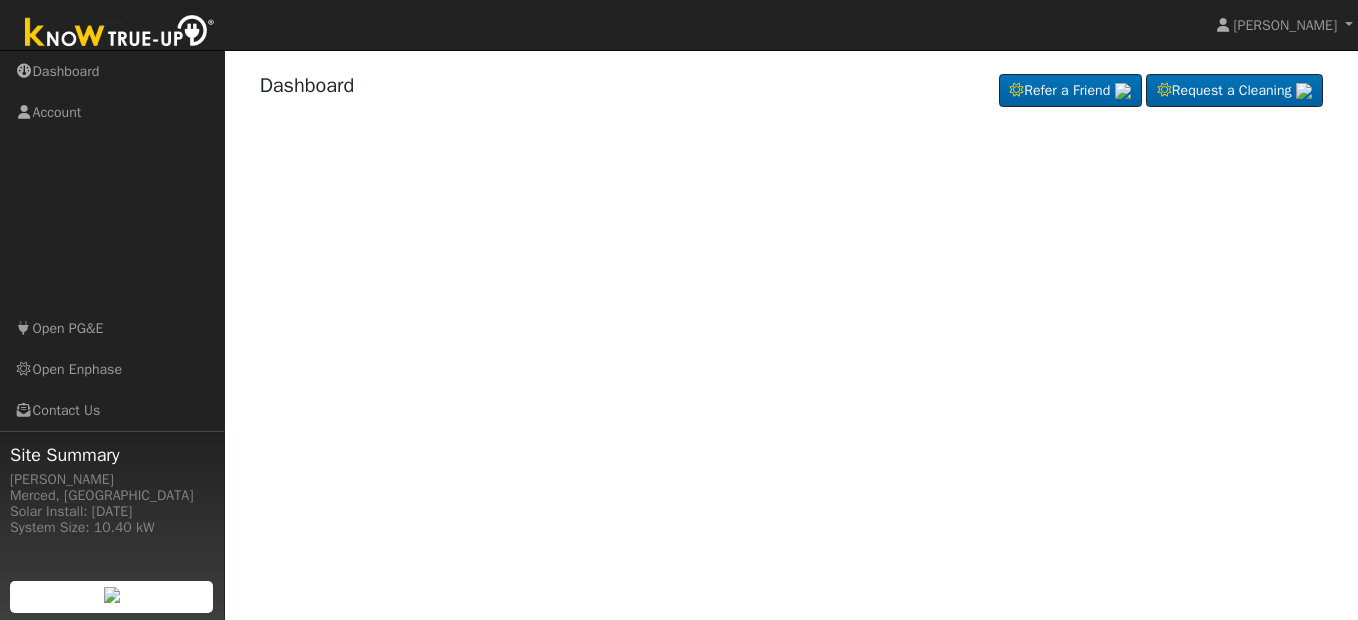 scroll, scrollTop: 0, scrollLeft: 0, axis: both 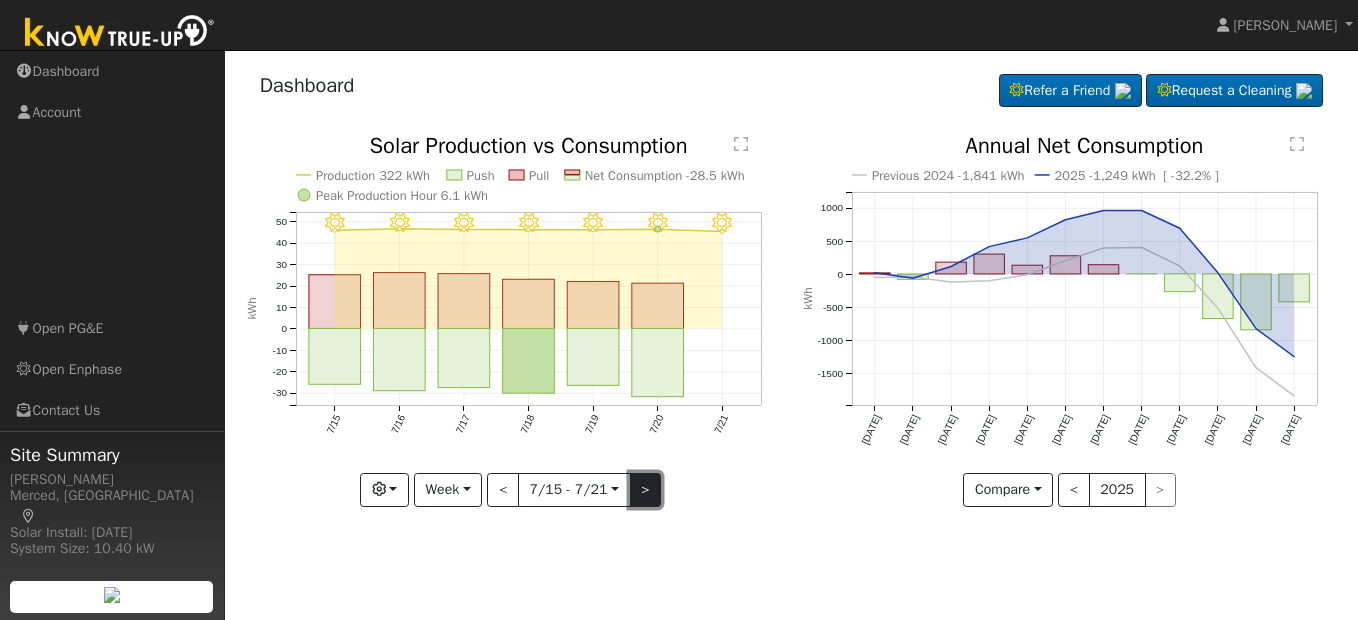 click on ">" at bounding box center [646, 490] 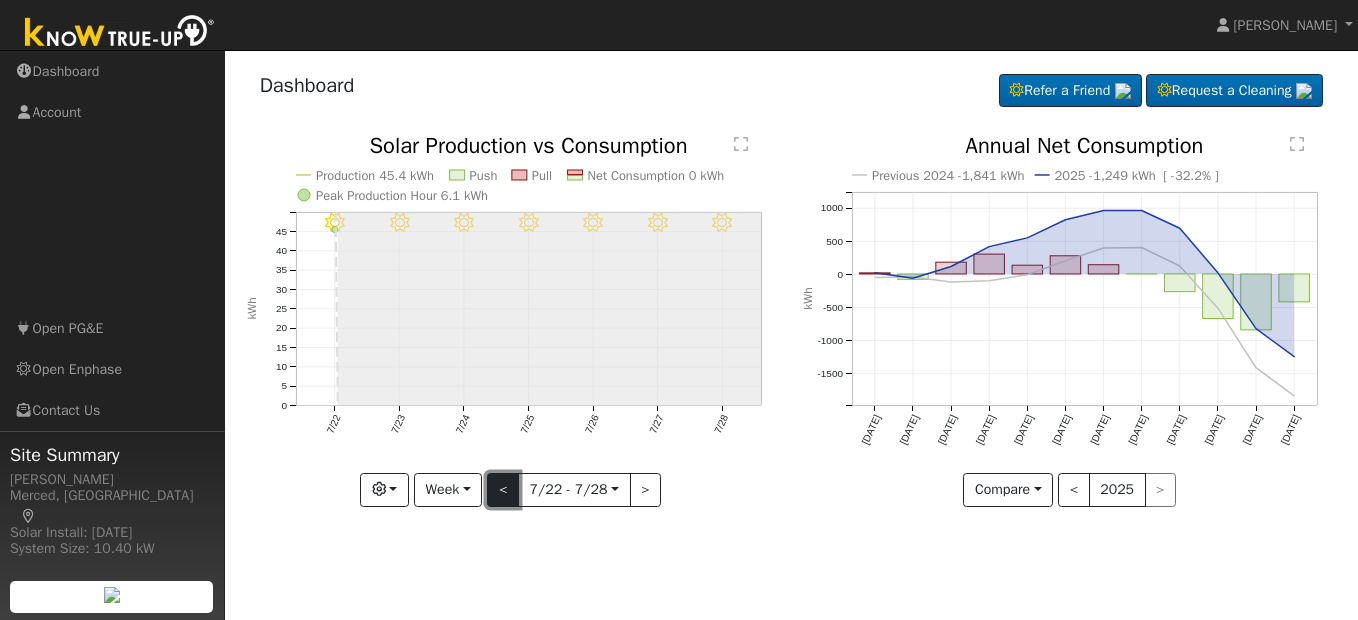 click on "<" at bounding box center [503, 490] 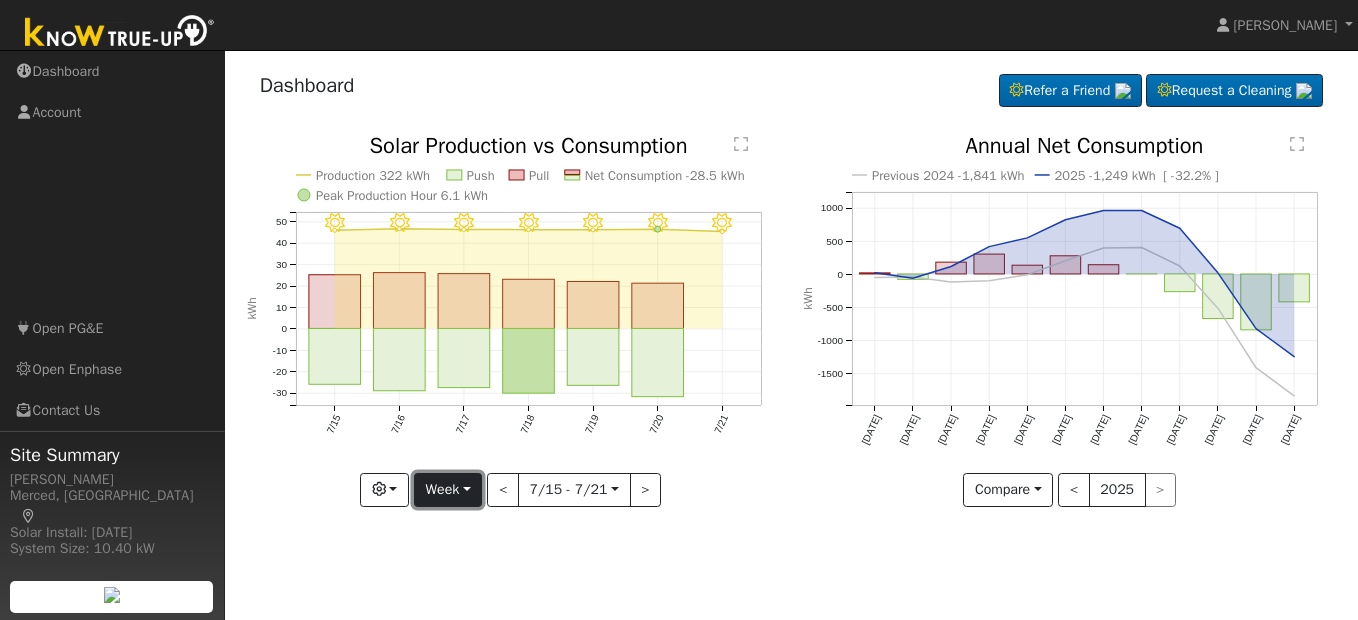 click on "Week" at bounding box center (448, 490) 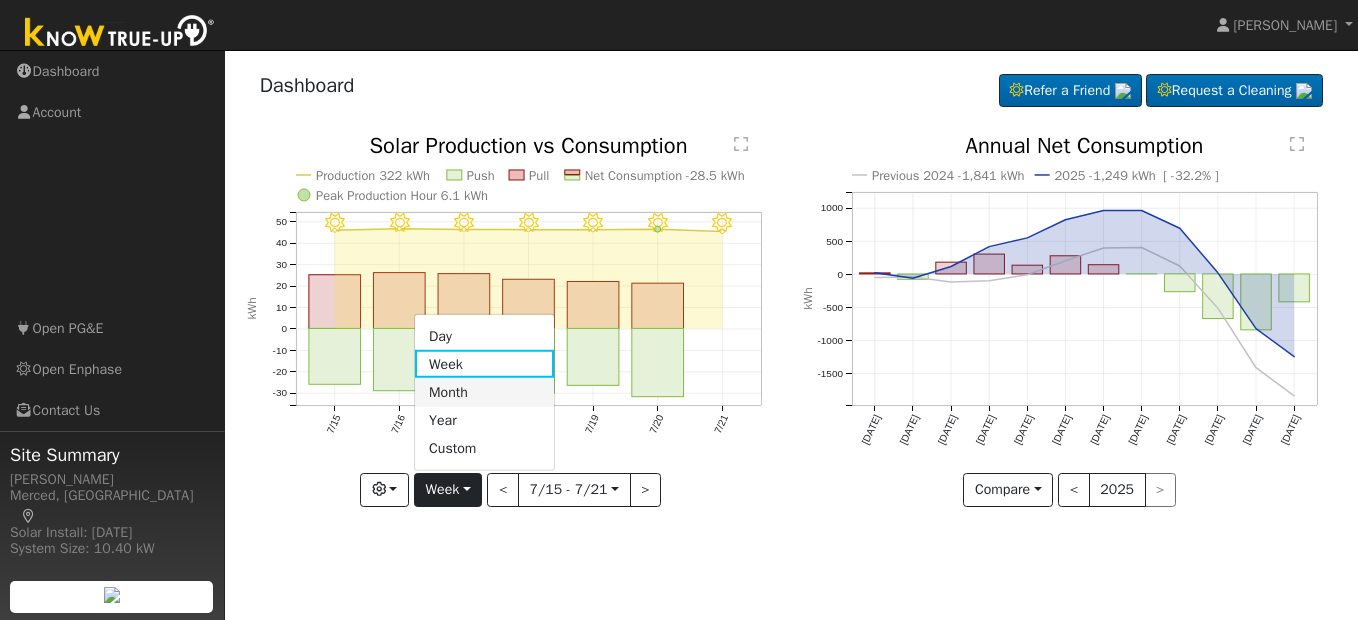 click on "Month" at bounding box center [484, 392] 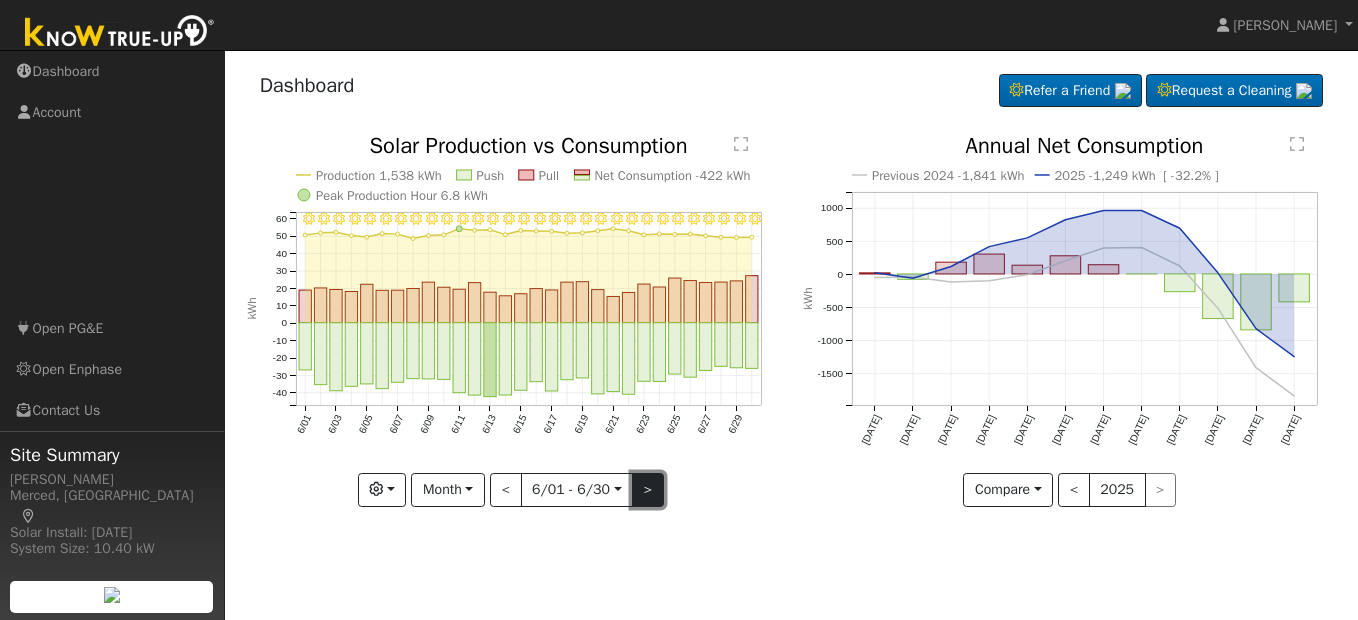 click on ">" at bounding box center (648, 490) 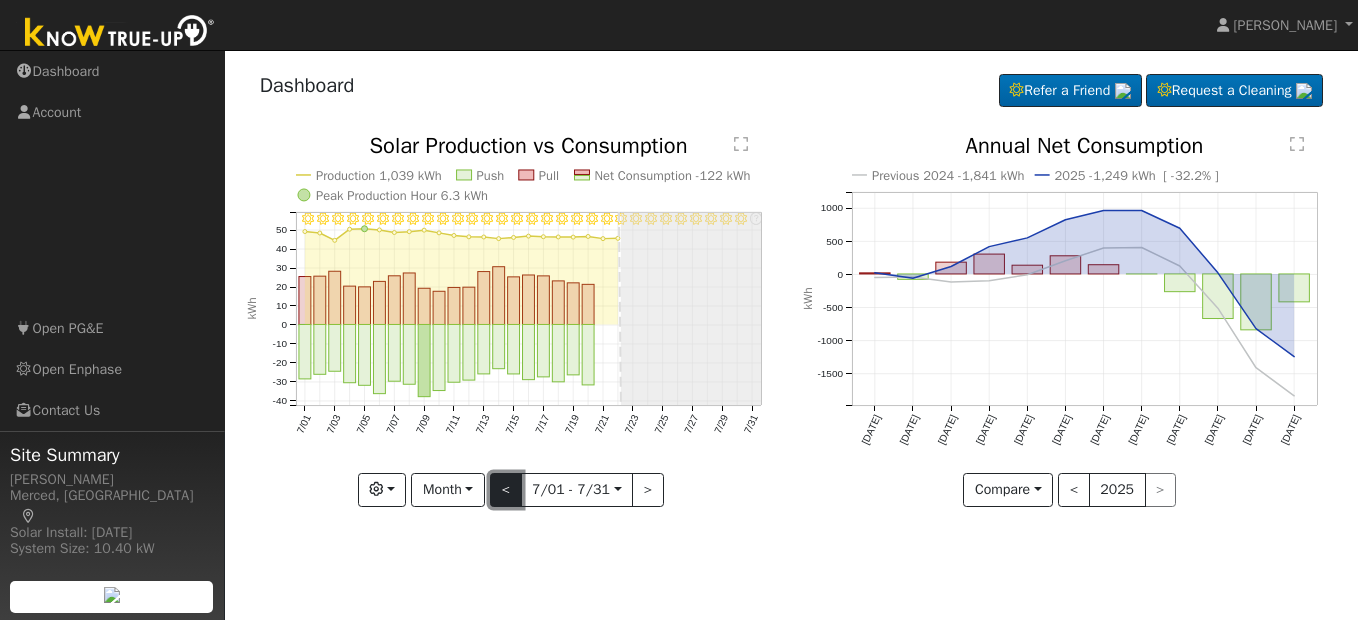 click on "<" at bounding box center (506, 490) 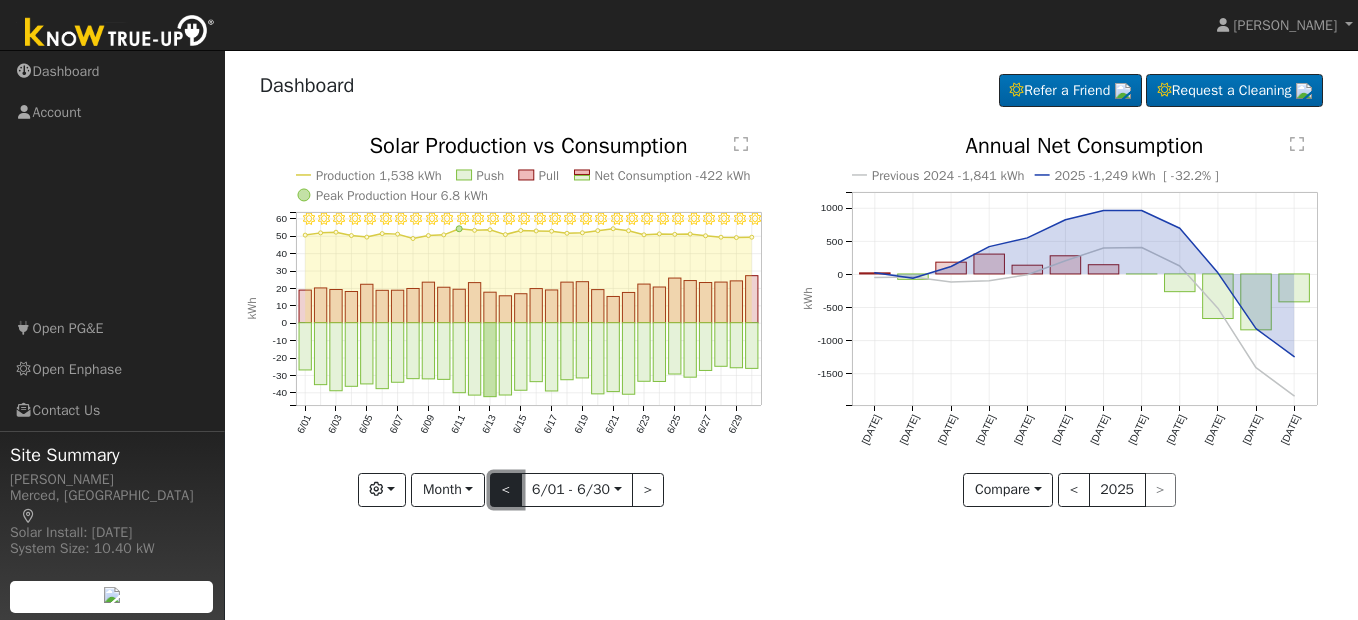 click on "<" at bounding box center (506, 490) 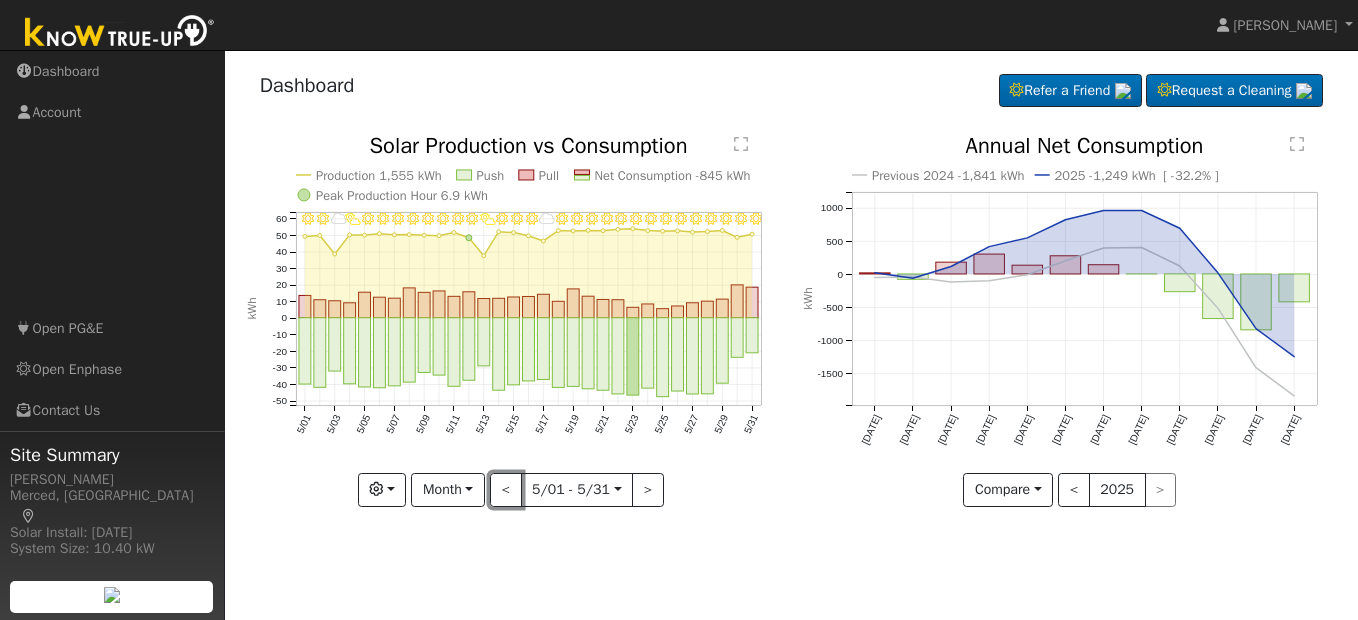 click on "<" at bounding box center (506, 490) 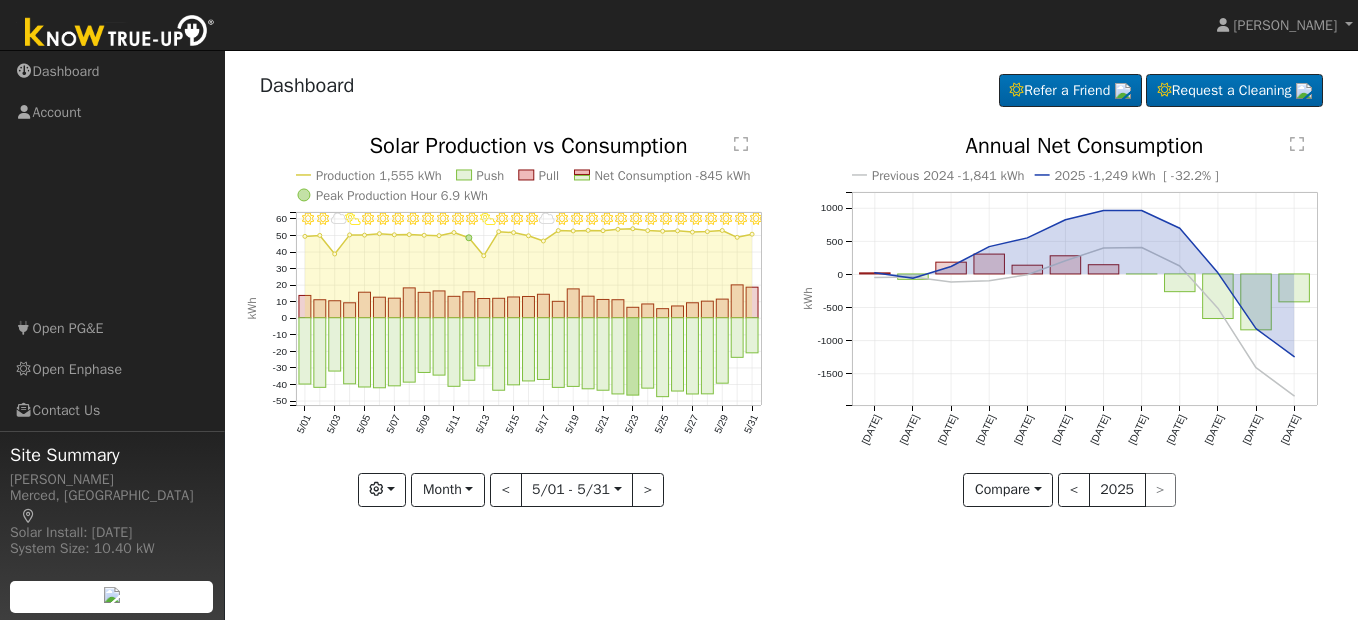 select on "3" 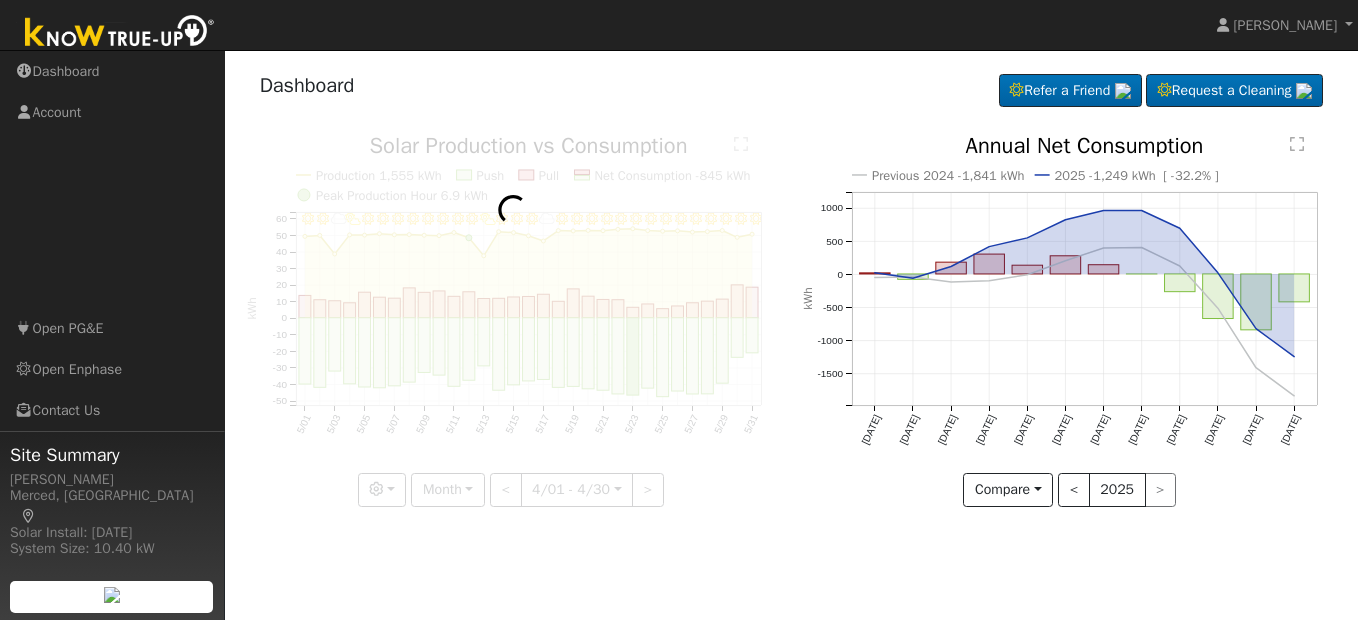 click at bounding box center [513, 321] 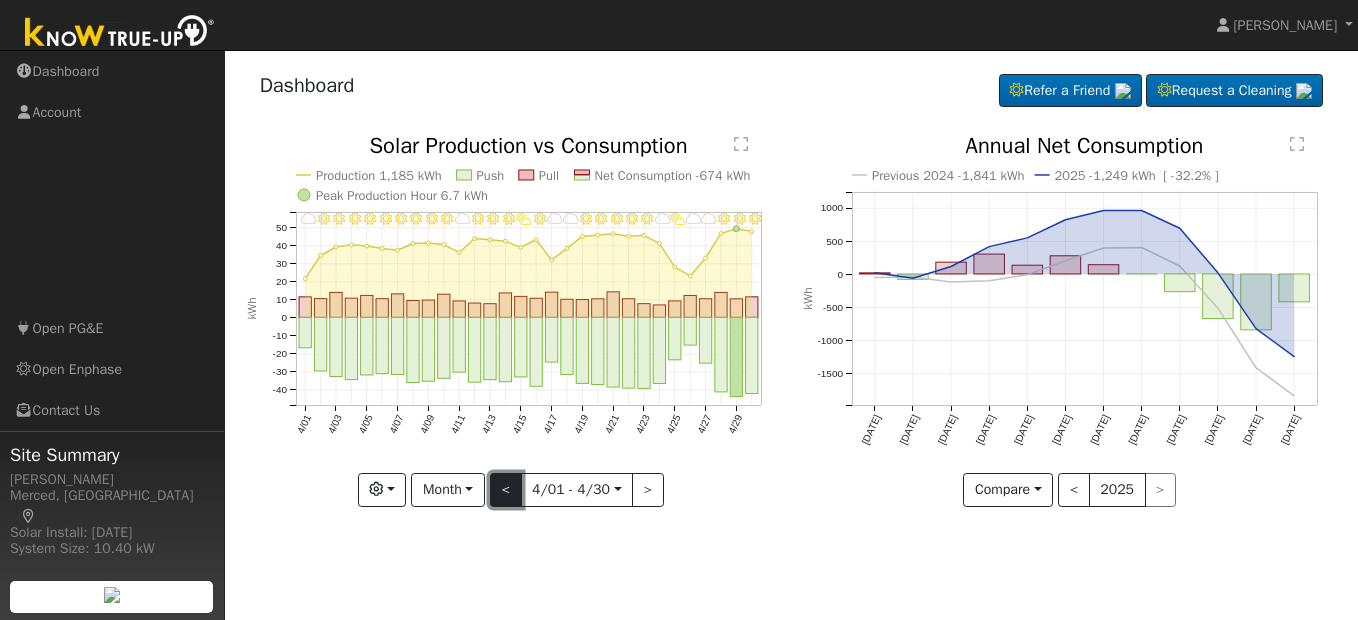 click on "<" at bounding box center [506, 490] 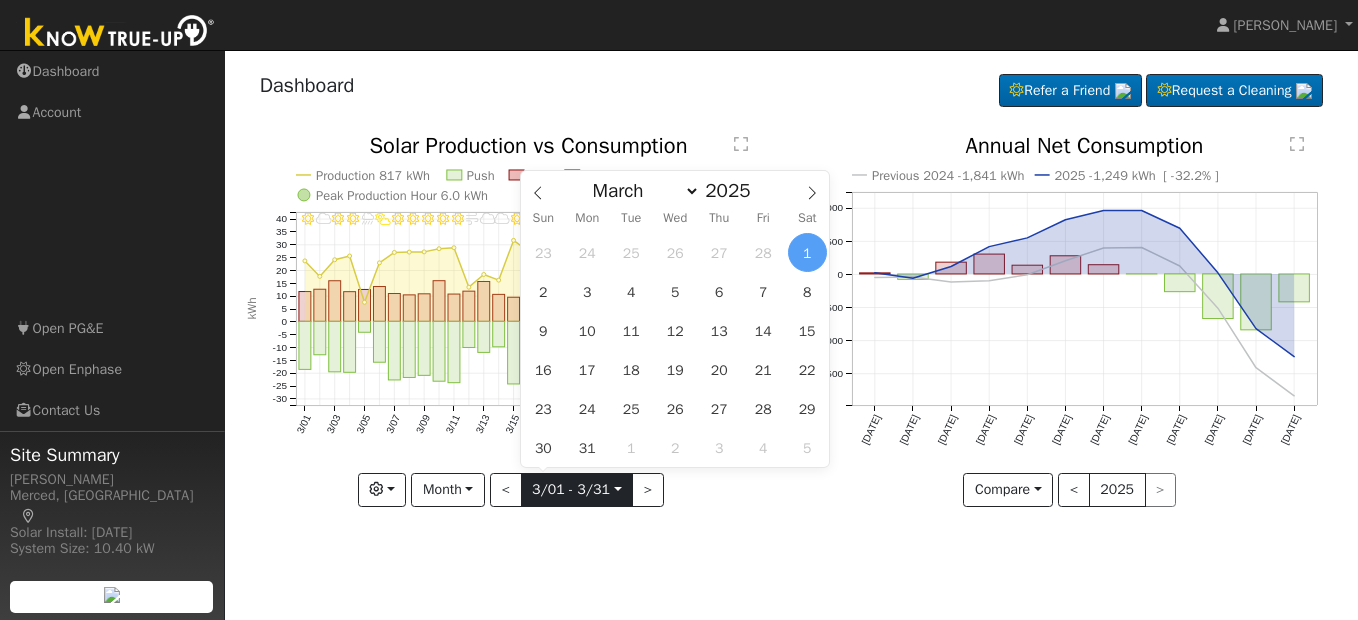 click on "[DATE]" at bounding box center [577, 490] 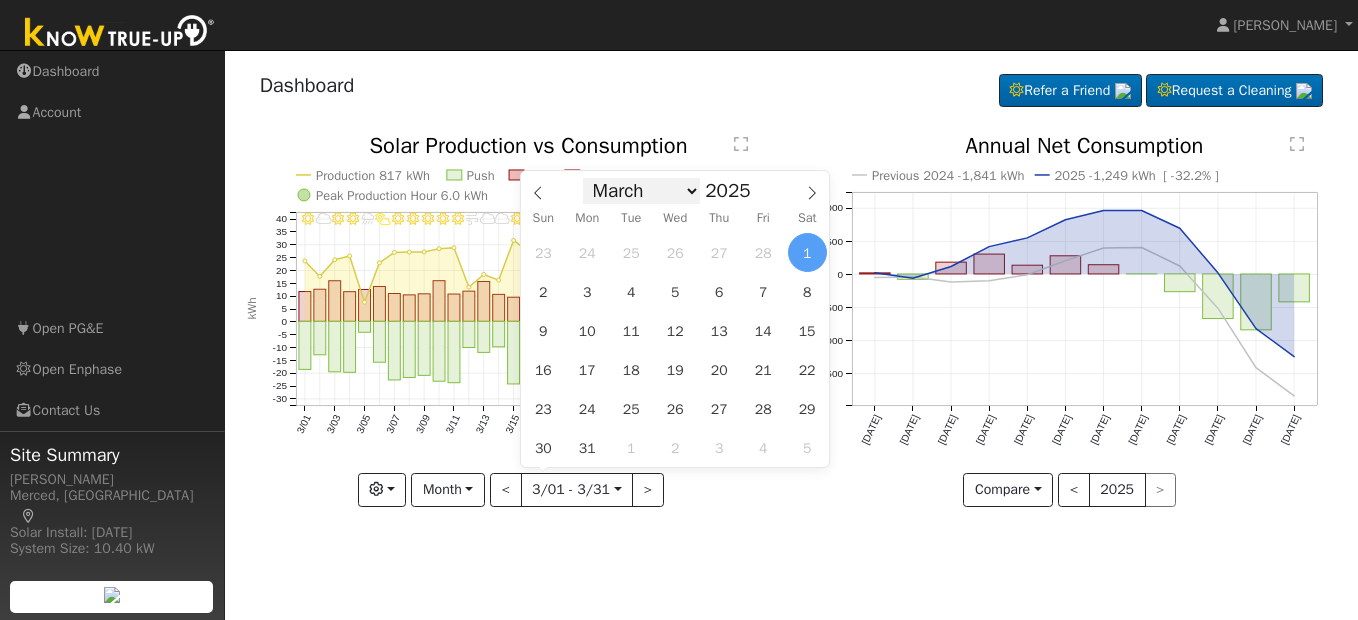 drag, startPoint x: 624, startPoint y: 489, endPoint x: 692, endPoint y: 189, distance: 307.61014 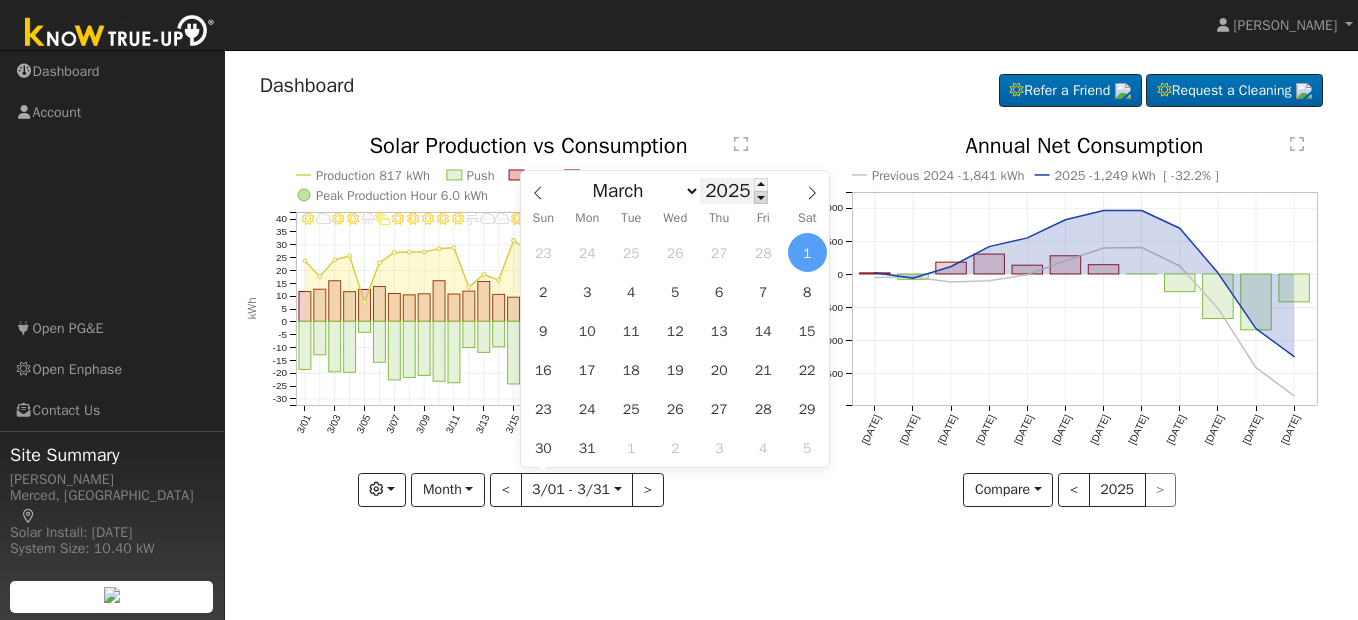 click at bounding box center [761, 197] 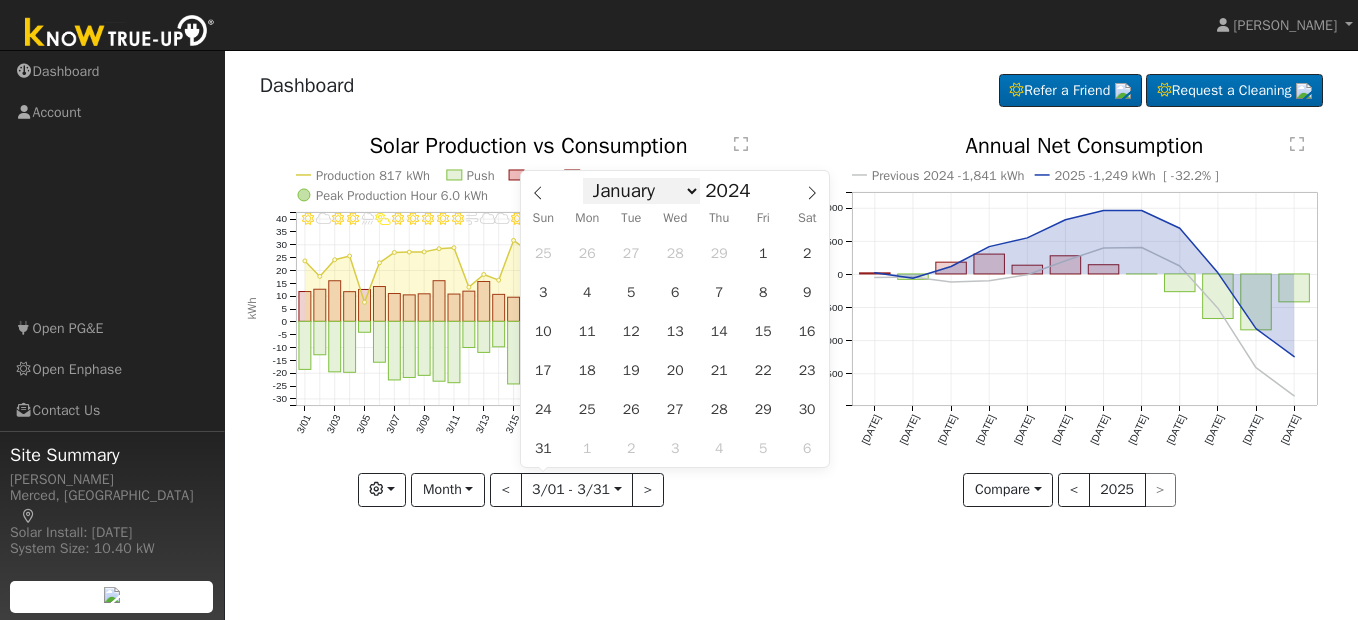 click on "January February March April May June July August September October November December" at bounding box center (641, 191) 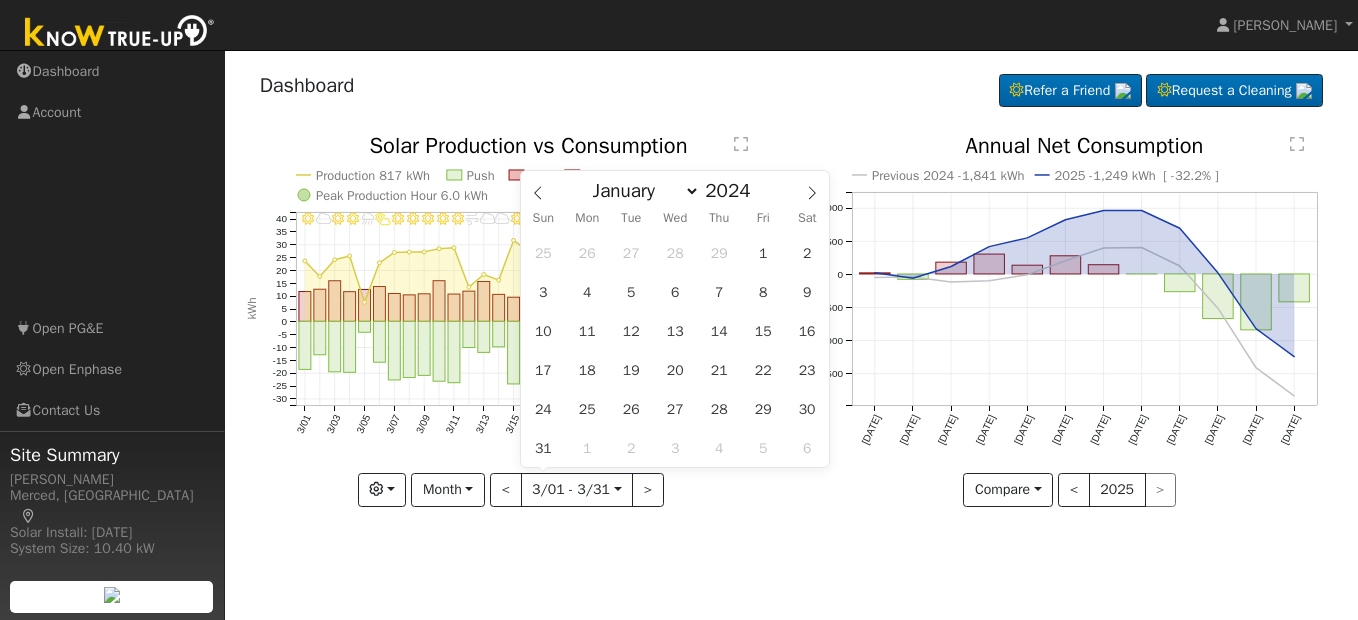 select on "6" 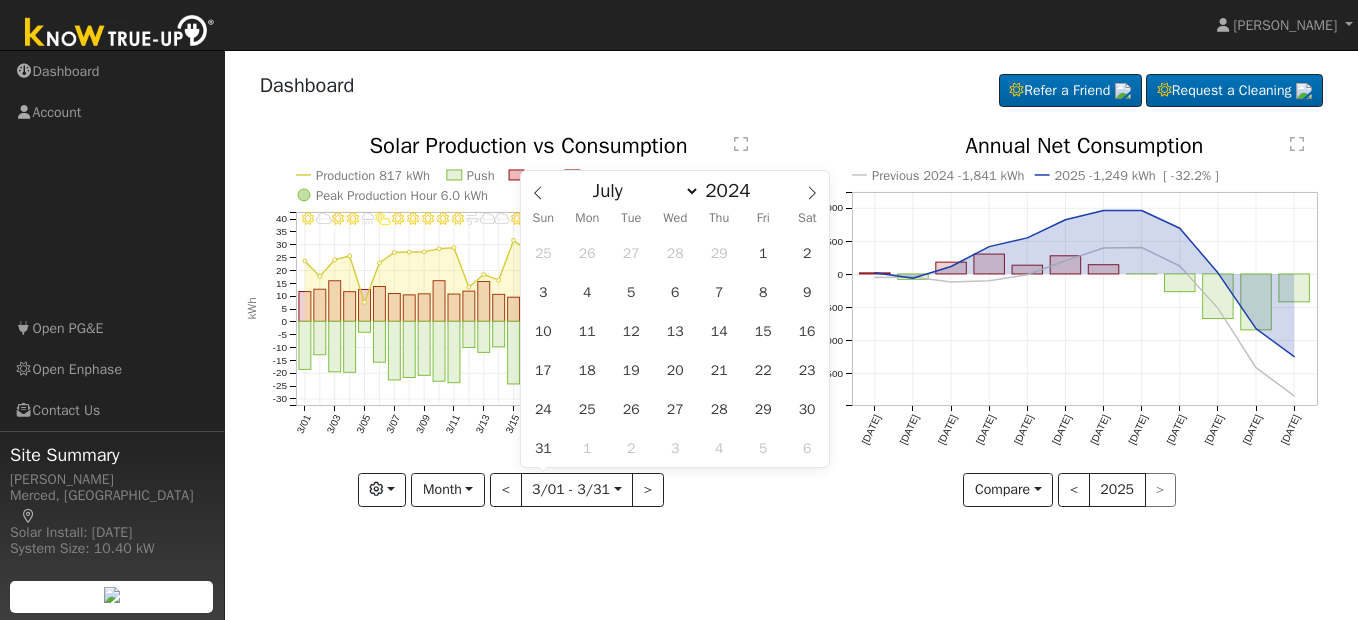 click on "January February March April May June July August September October November December" at bounding box center (641, 191) 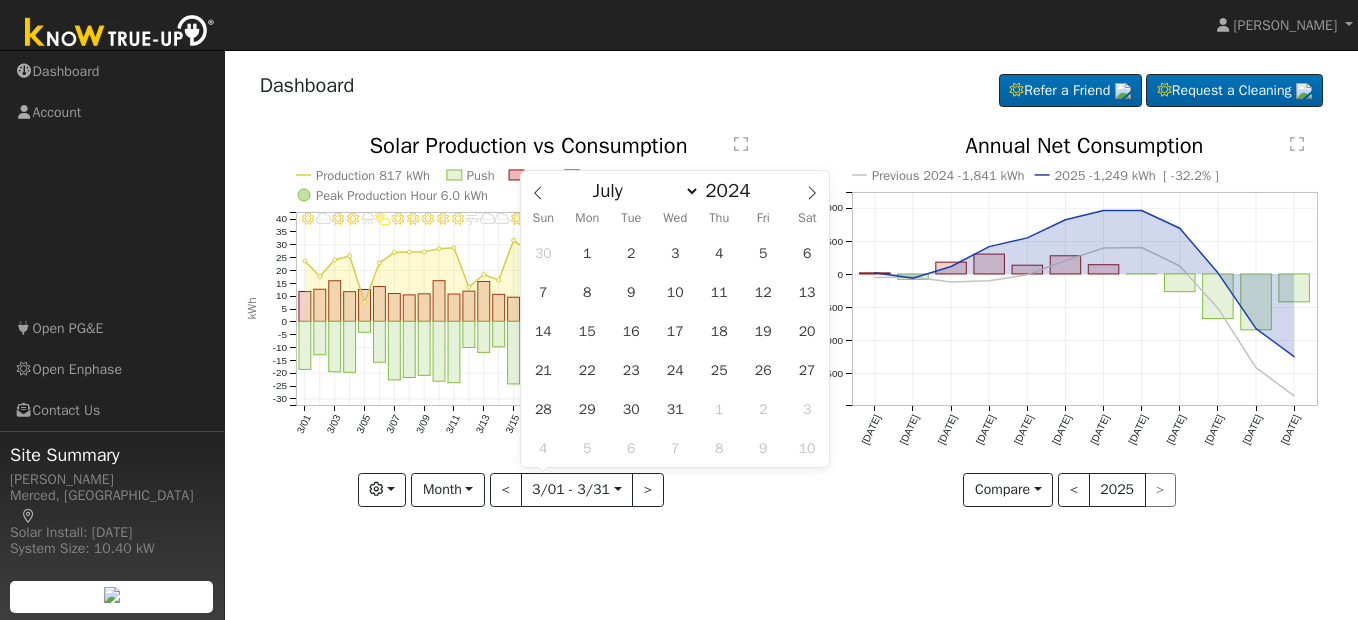 click on "30 1 2 3 4 5 6 7 8 9 10 11 12 13 14 15 16 17 18 19 20 21 22 23 24 25 26 27 28 29 30 31 1 2 3 4 5 6 7 8 9 10" at bounding box center (675, 350) 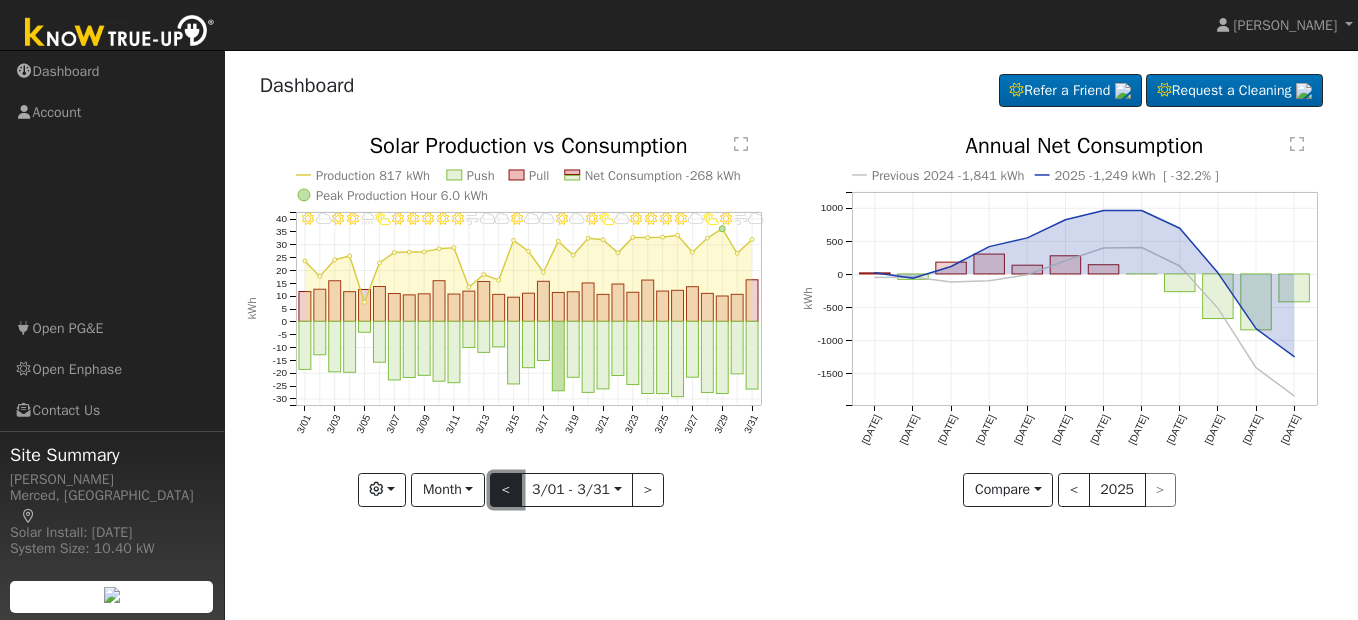 click on "<" at bounding box center (506, 490) 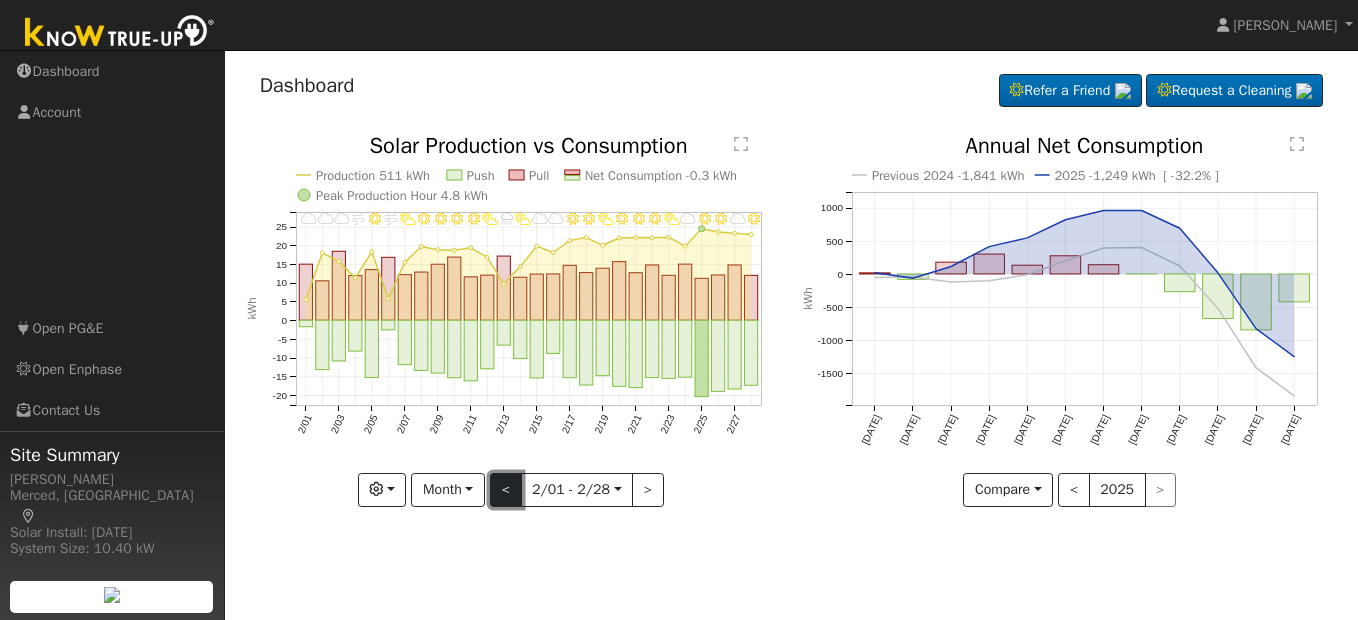 click on "<" at bounding box center [506, 490] 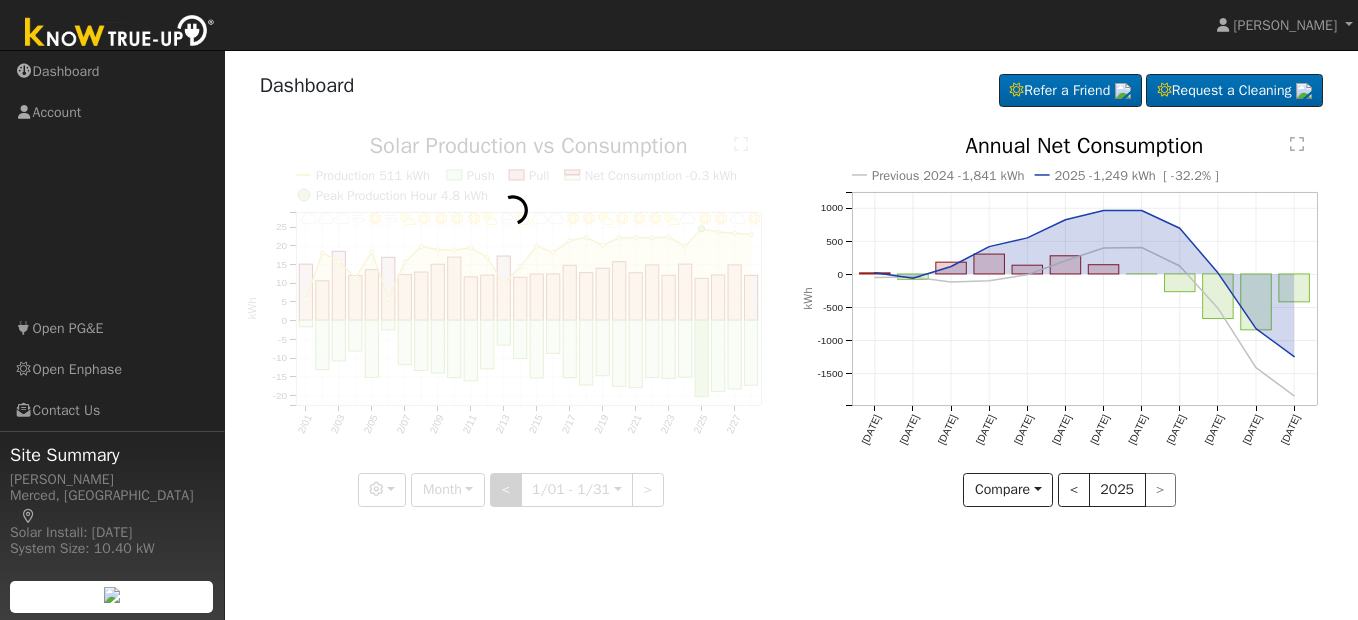 click at bounding box center (513, 321) 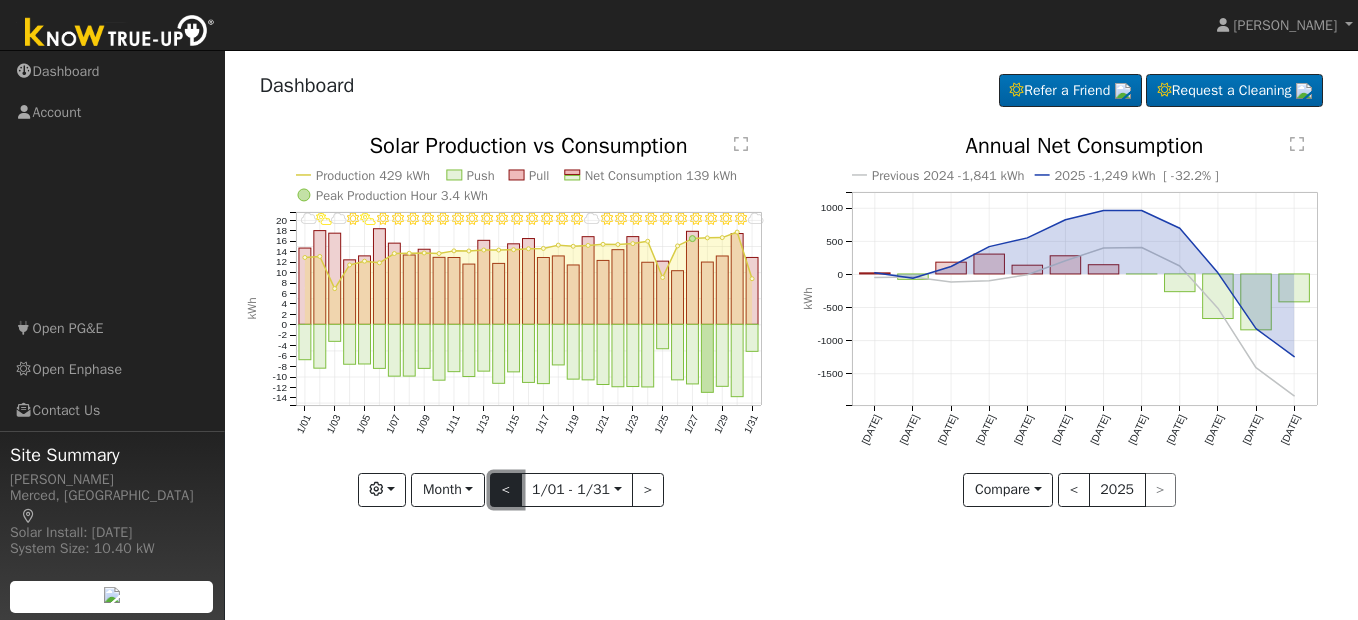 click on "<" at bounding box center [506, 490] 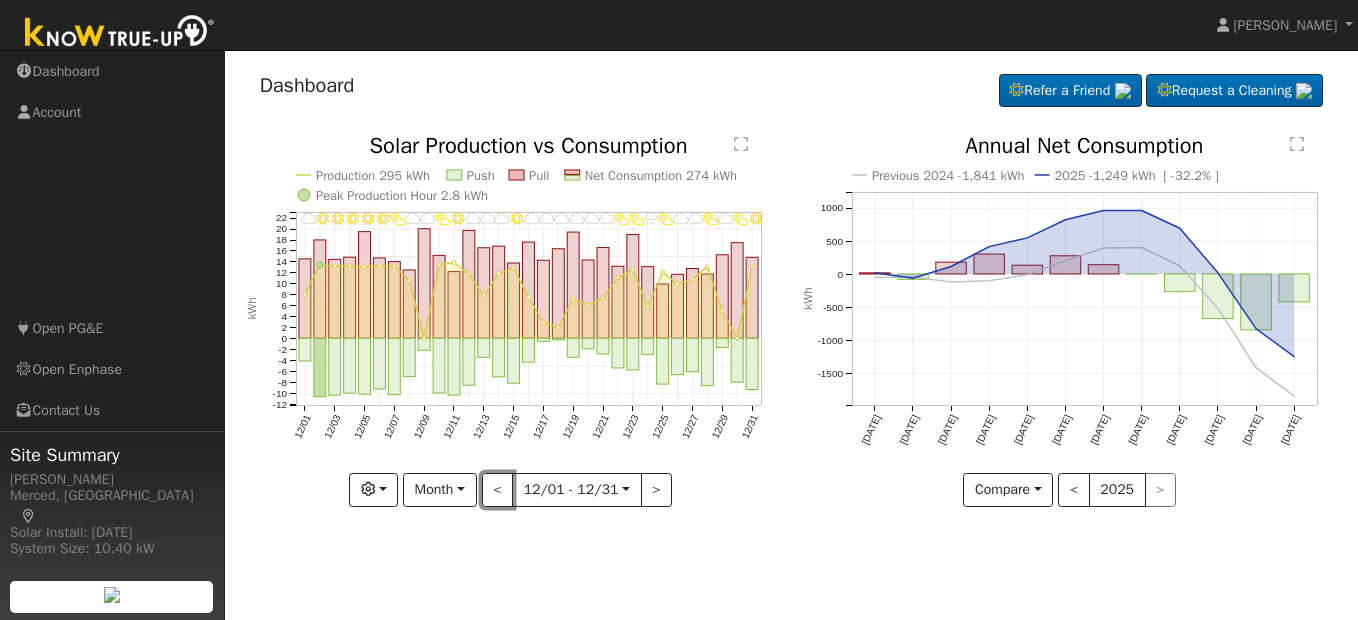 click on "<" at bounding box center (498, 490) 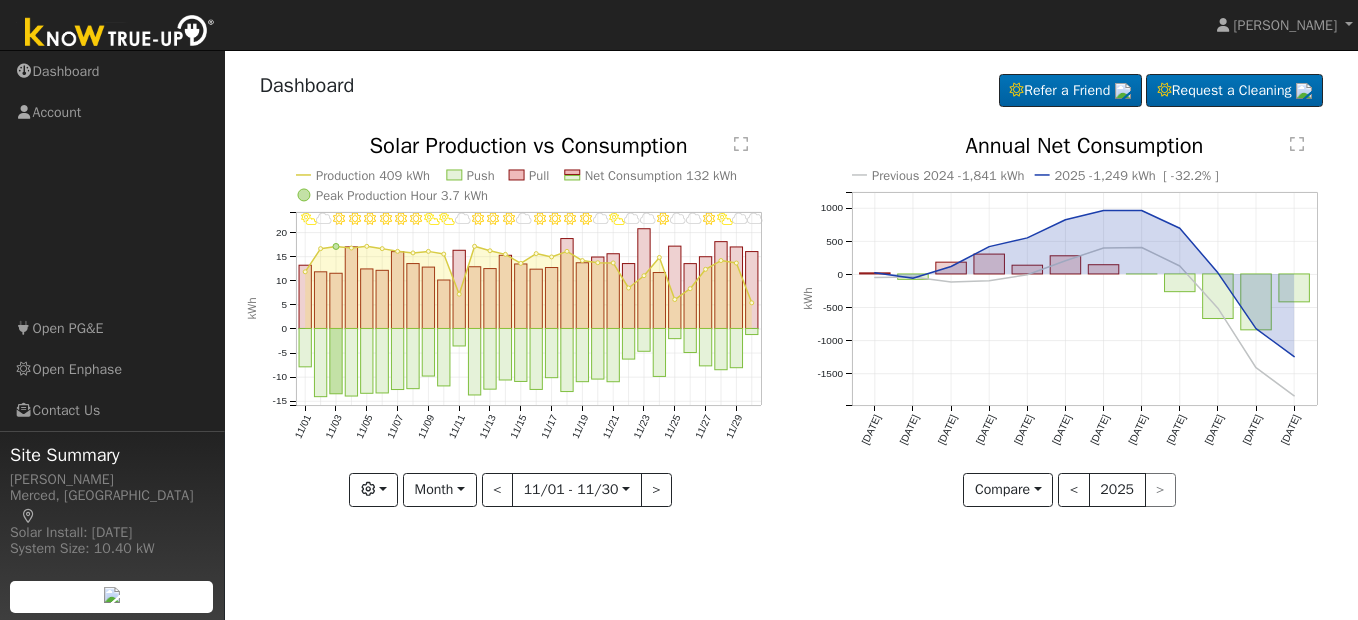 click on "11/30 - MostlyCloudy 11/29 - MostlyCloudy 11/28 - PartlyCloudy 11/27 - Clear 11/26 - Cloudy 11/25 - Cloudy 11/24 - Clear 11/23 - MostlyCloudy 11/22 - MostlyCloudy 11/21 - PartlyCloudy 11/20 - MostlyCloudy 11/19 - MostlyClear 11/18 - Clear 11/17 - Clear 11/16 - MostlyClear 11/15 - MostlyCloudy 11/14 - MostlyClear 11/13 - MostlyClear 11/12 - MostlyClear 11/11 - MostlyCloudy 11/10 - PartlyCloudy 11/09 - PartlyCloudy 11/08 - Clear 11/07 - Clear 11/06 - MostlyClear 11/05 - MostlyClear 11/04 - Clear 11/03 - Clear 11/02 - MostlyCloudy 11/01 - PartlyCloudy Production 409 kWh Push Pull Net Consumption 132 kWh Peak Production Hour 3.7 kWh 11/01 11/03 11/05 11/07 11/09 11/11 11/13 11/15 11/17 11/19 11/21 11/23 11/25 11/27 11/29 -15 -10 -5 0 5 10 15 20  Solar Production vs Consumption kWh onclick="" onclick="" onclick="" onclick="" onclick="" onclick="" onclick="" onclick="" onclick="" onclick="" onclick="" onclick="" onclick="" onclick="" onclick="" onclick="" onclick="" onclick="" onclick="" onclick="" onclick="" $" 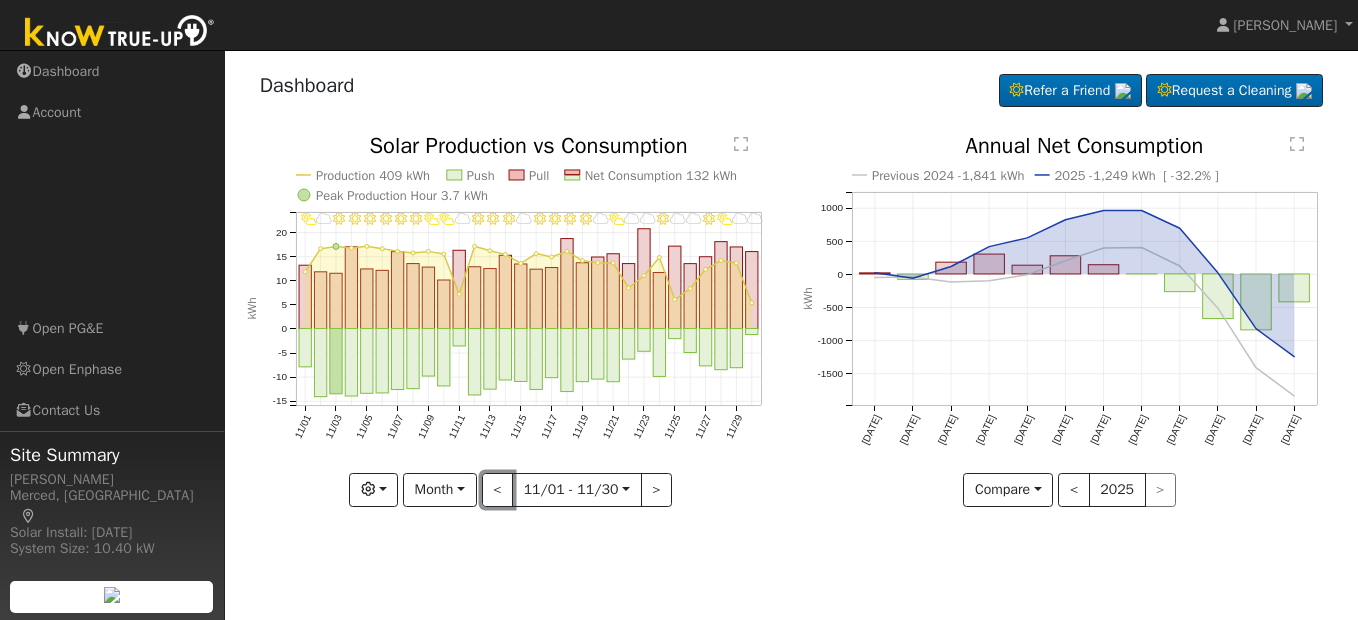 click on "<" at bounding box center (498, 490) 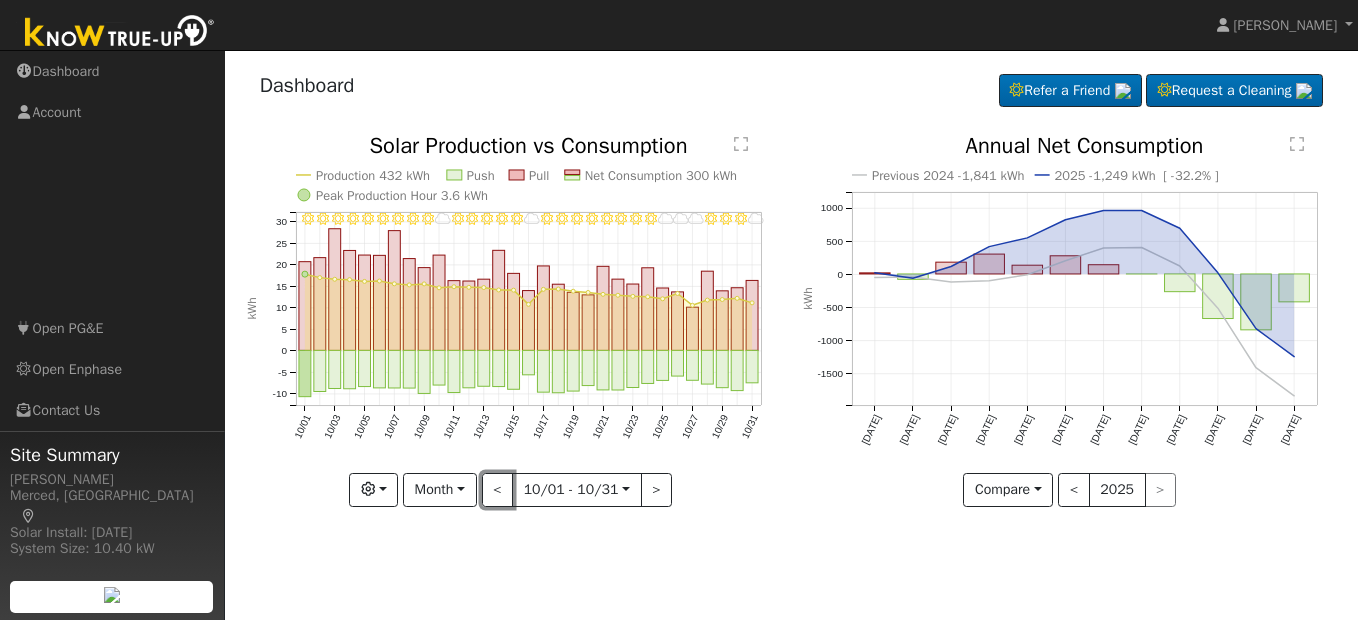 click on "<" at bounding box center [498, 490] 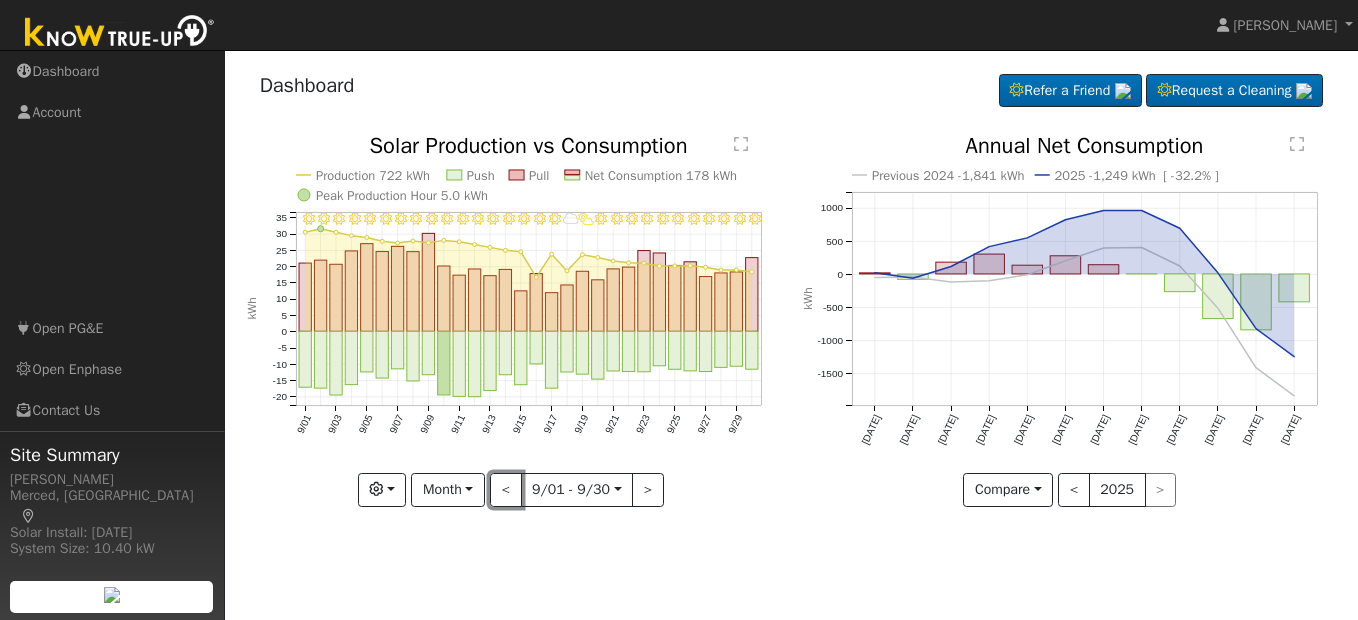 click on "<" at bounding box center (506, 490) 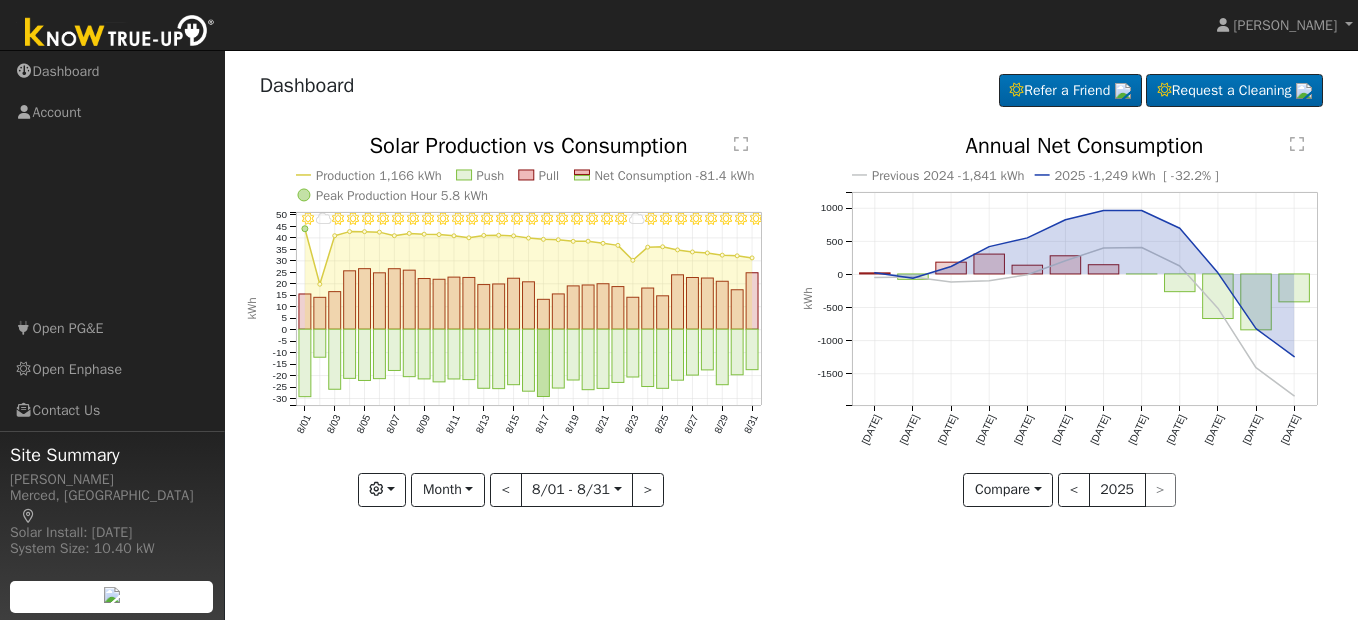 click at bounding box center [513, 321] 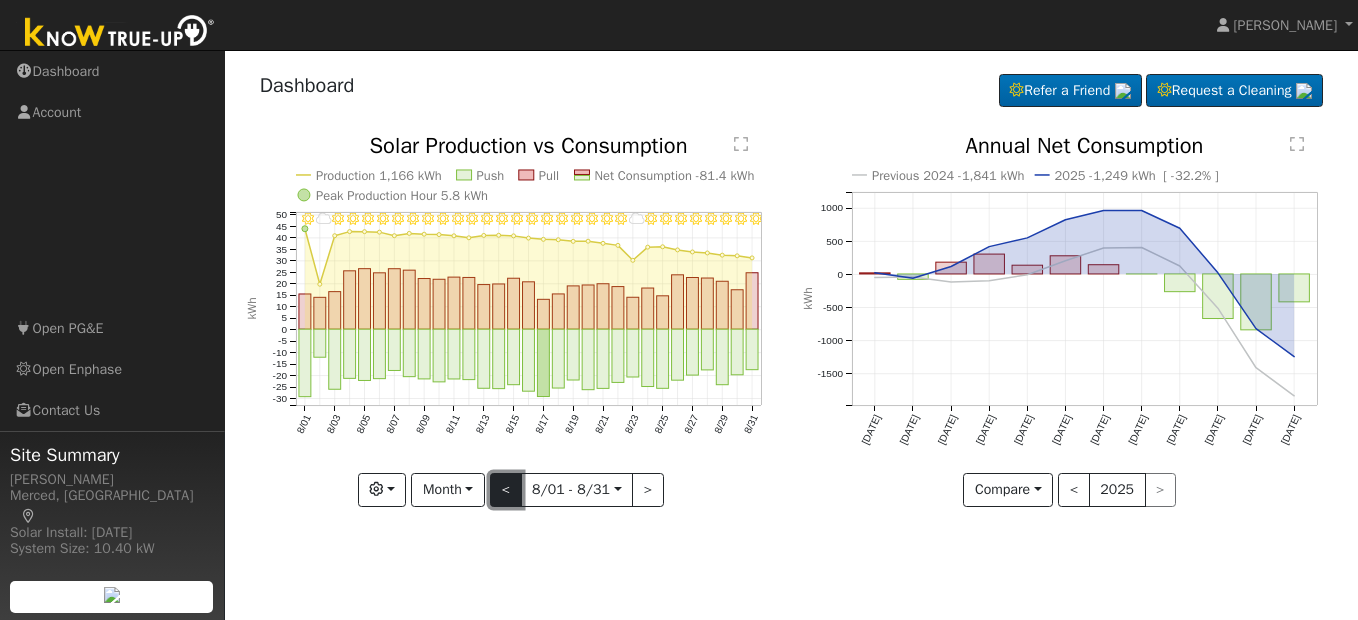 click on "<" at bounding box center [506, 490] 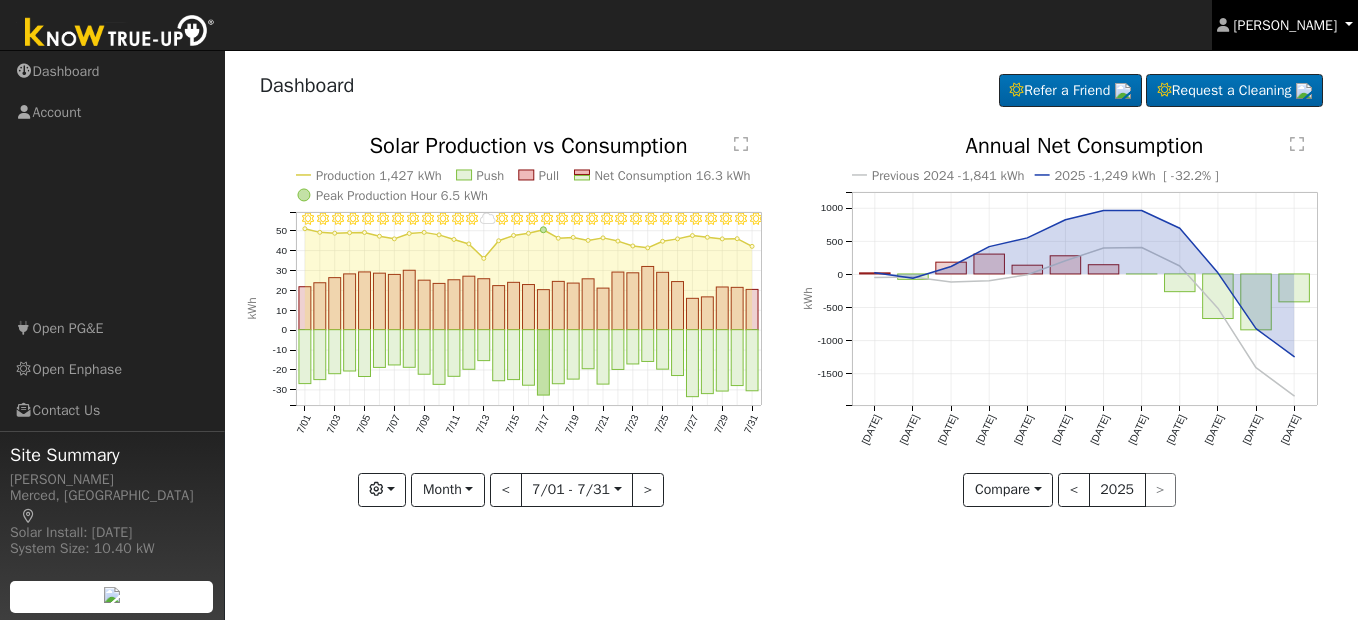 click on "[PERSON_NAME]" at bounding box center [1285, 25] 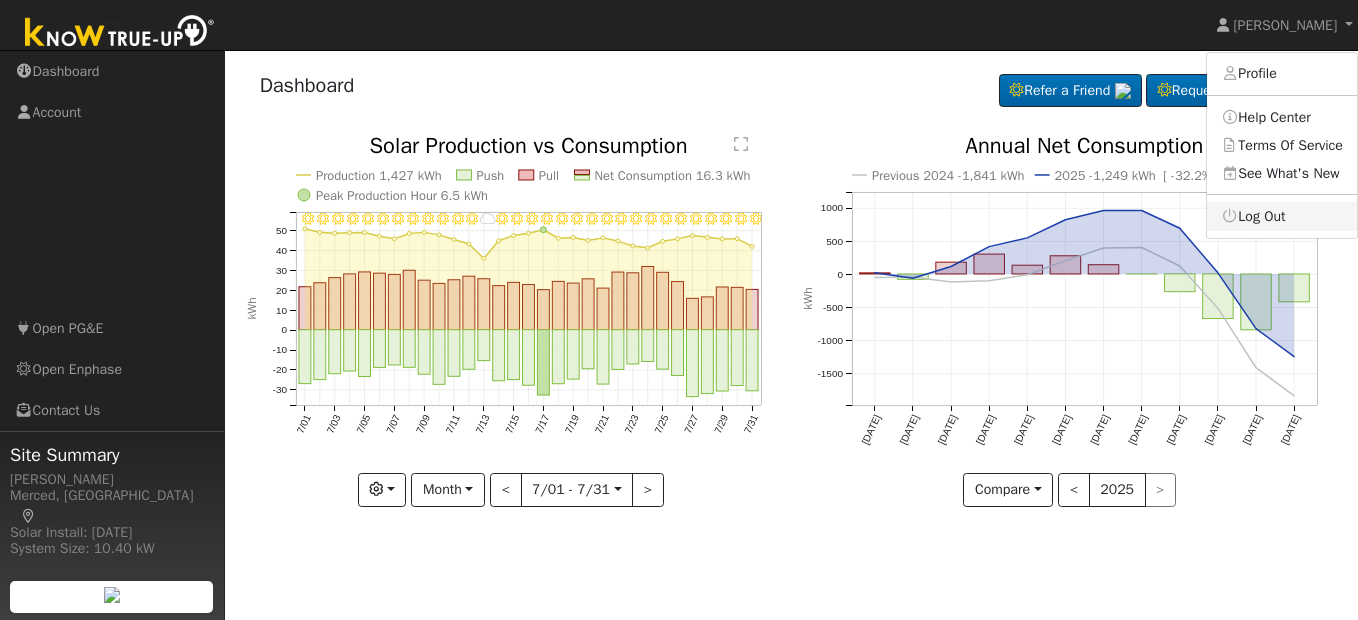click on "Log Out" at bounding box center [1282, 216] 